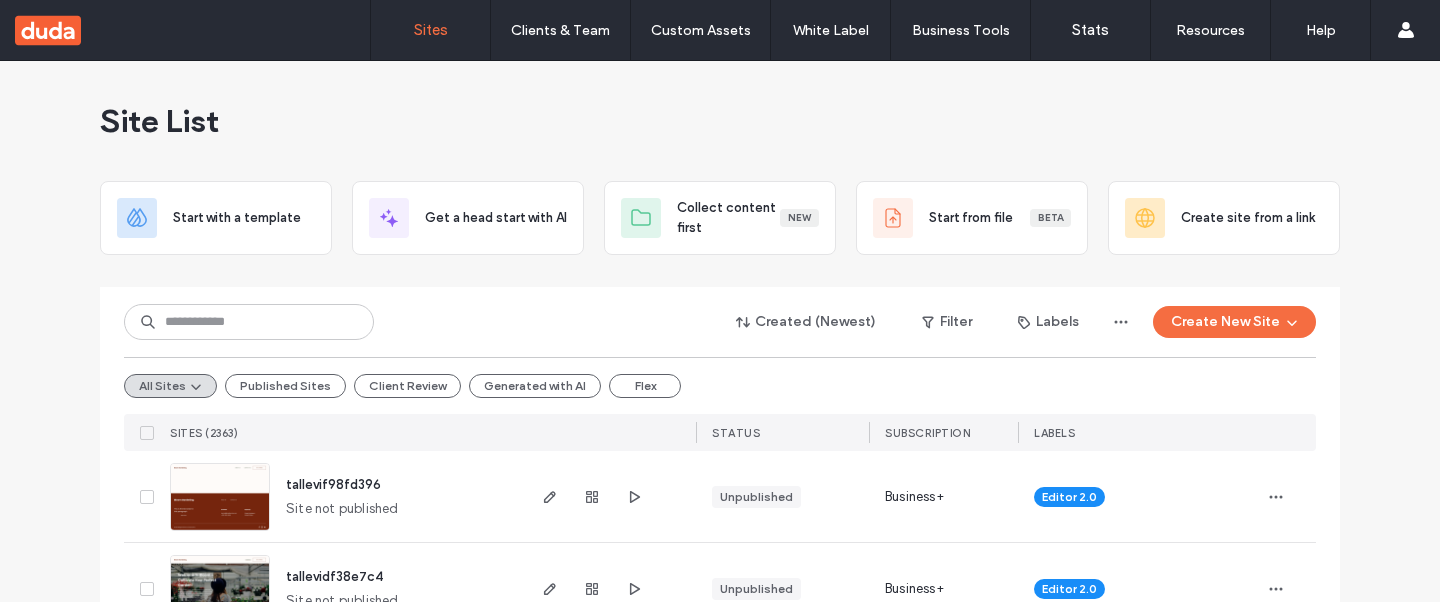 scroll, scrollTop: 0, scrollLeft: 0, axis: both 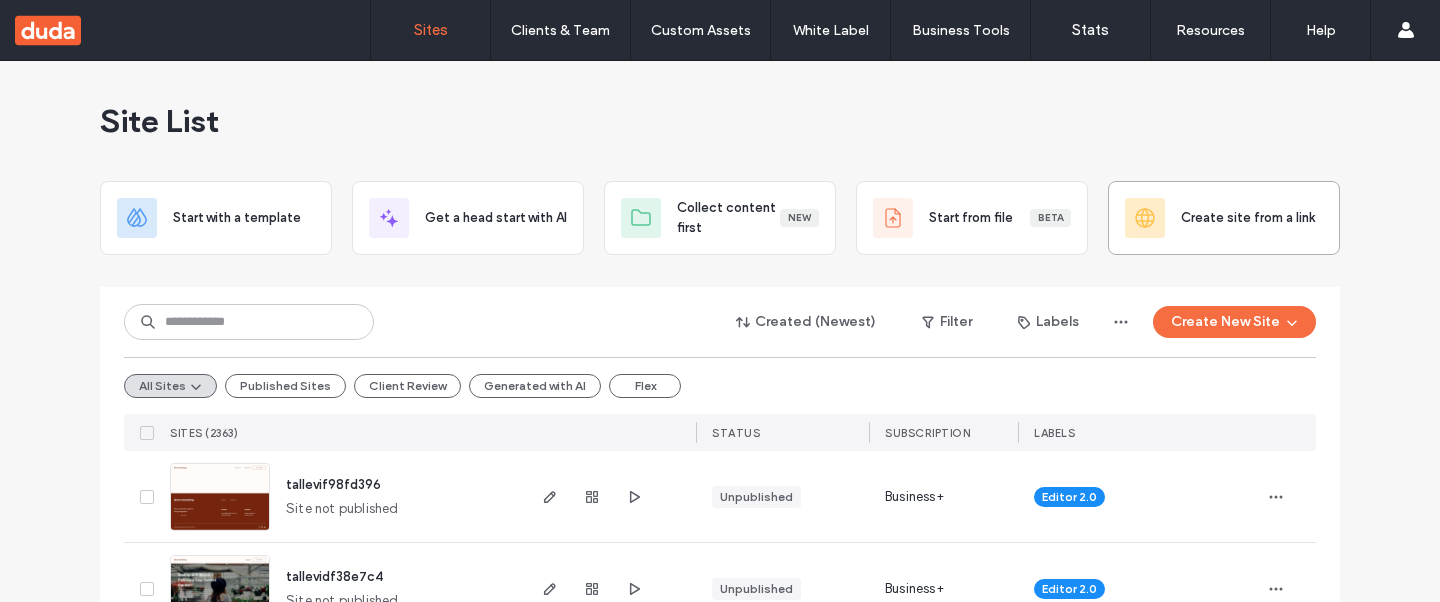 click at bounding box center (1145, 218) 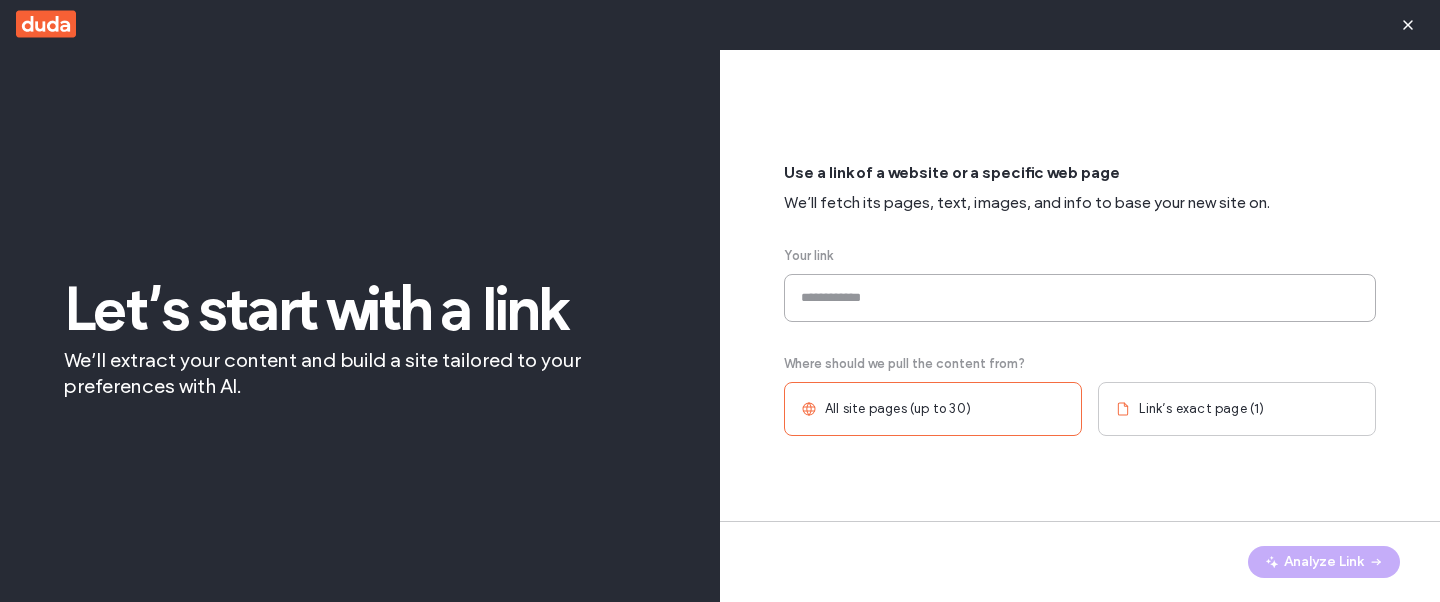 click at bounding box center (1080, 298) 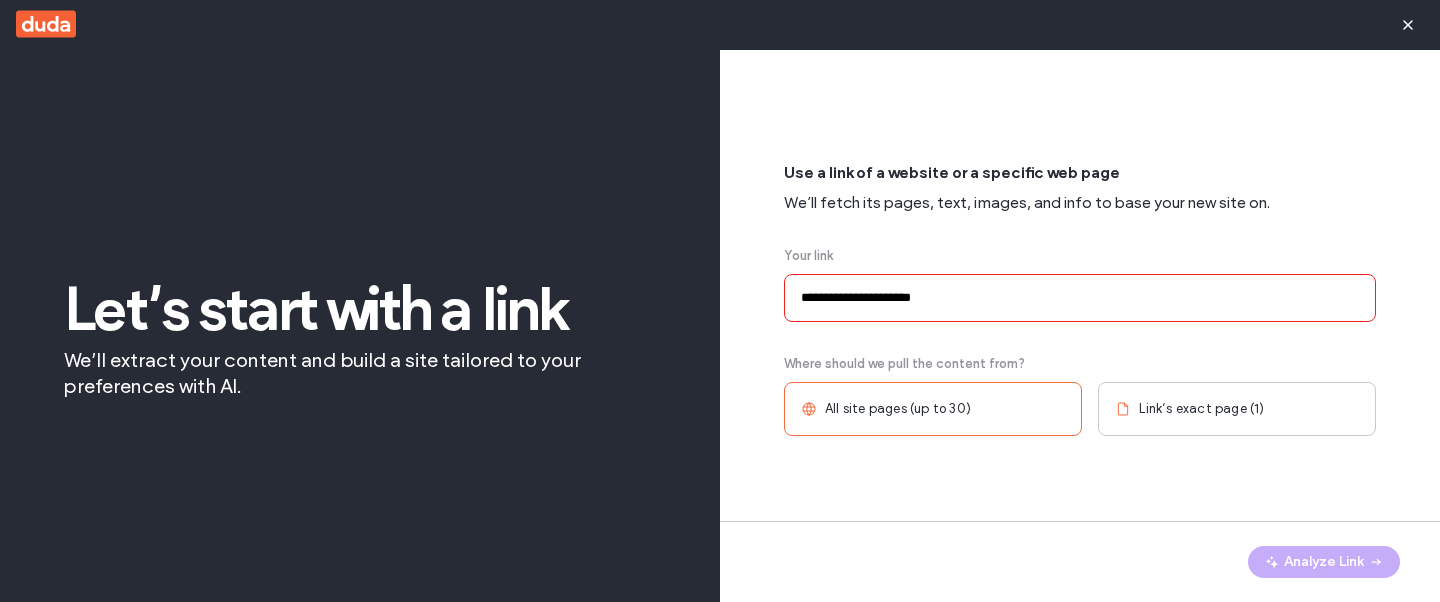 click on "**********" at bounding box center (1080, 298) 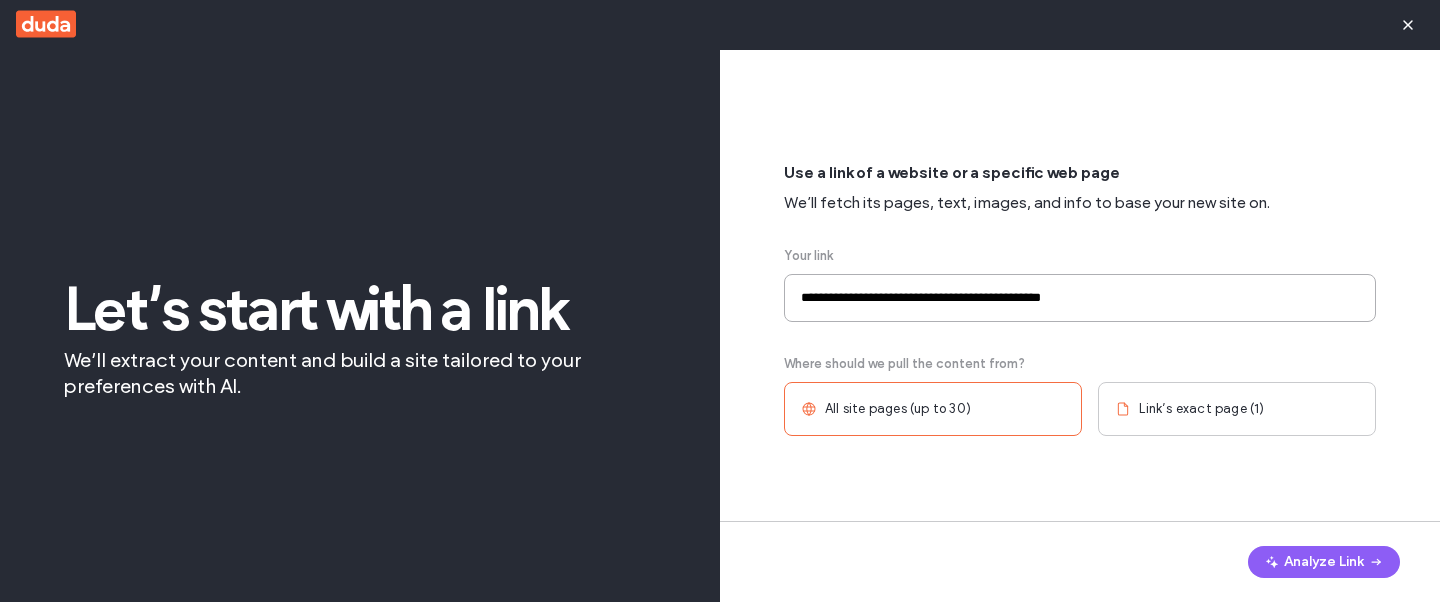 type on "**********" 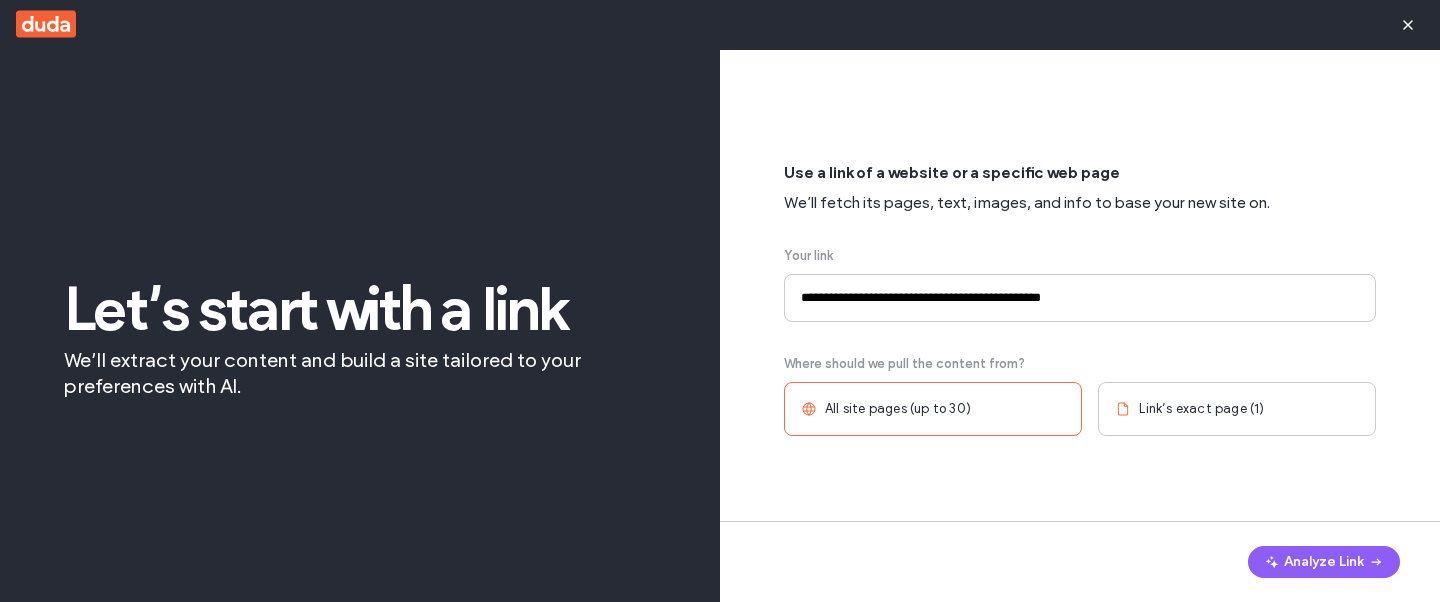 click on "**********" at bounding box center [1080, 299] 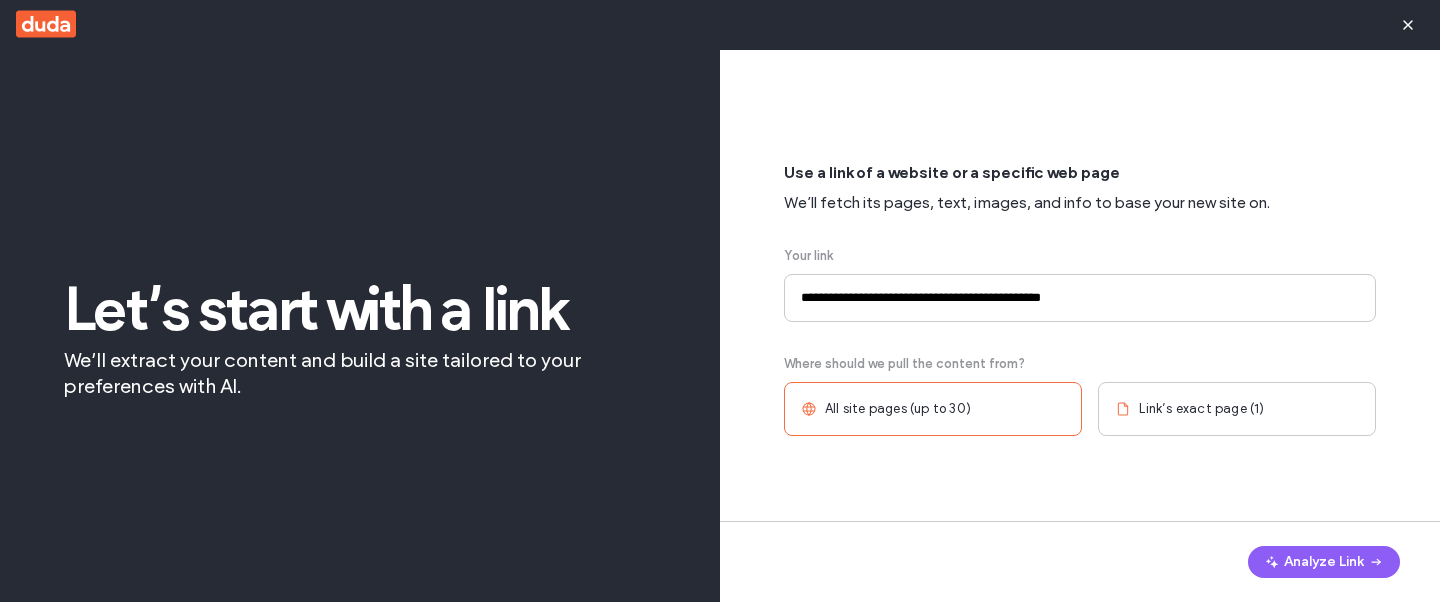 click on "**********" at bounding box center (1080, 298) 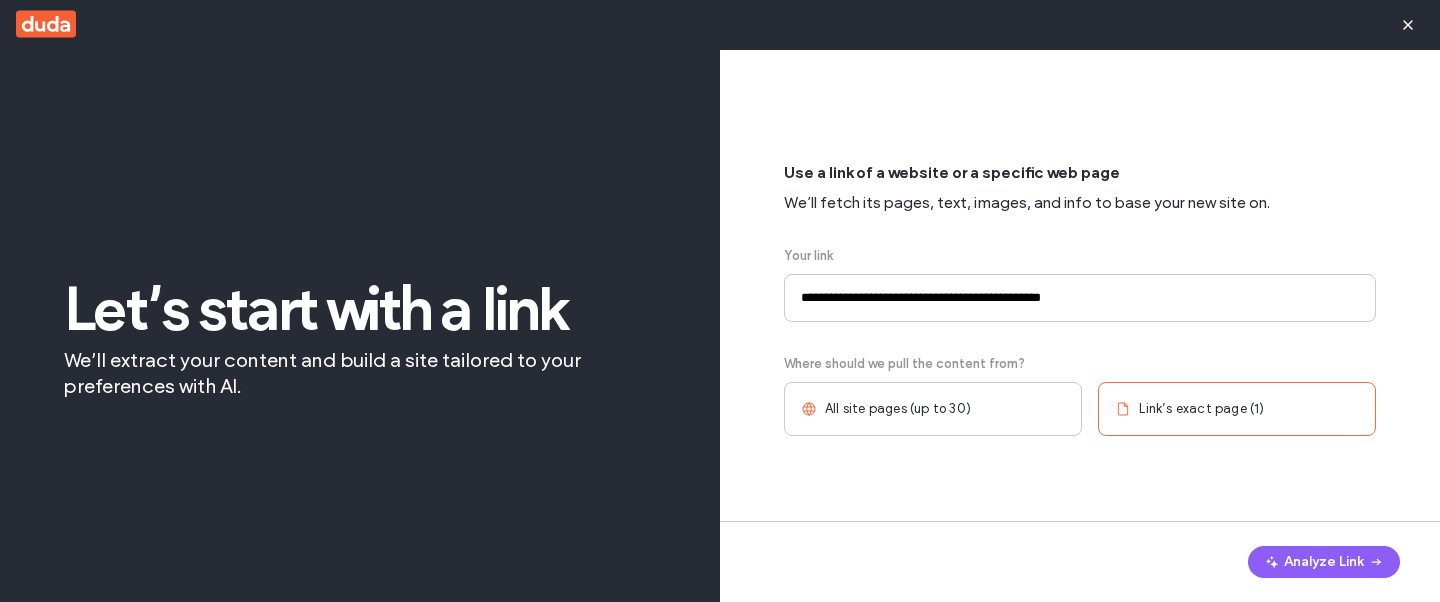 click on "Analyze Link" at bounding box center (1080, 561) 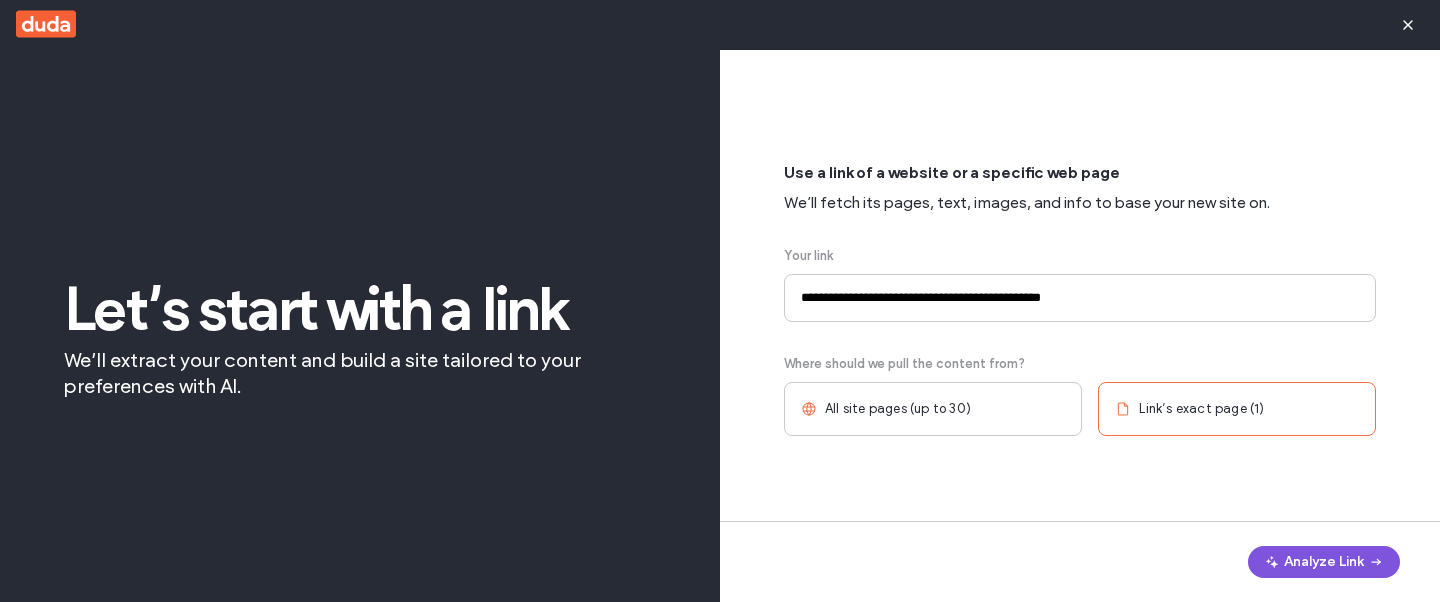 click on "Analyze Link" at bounding box center (1324, 562) 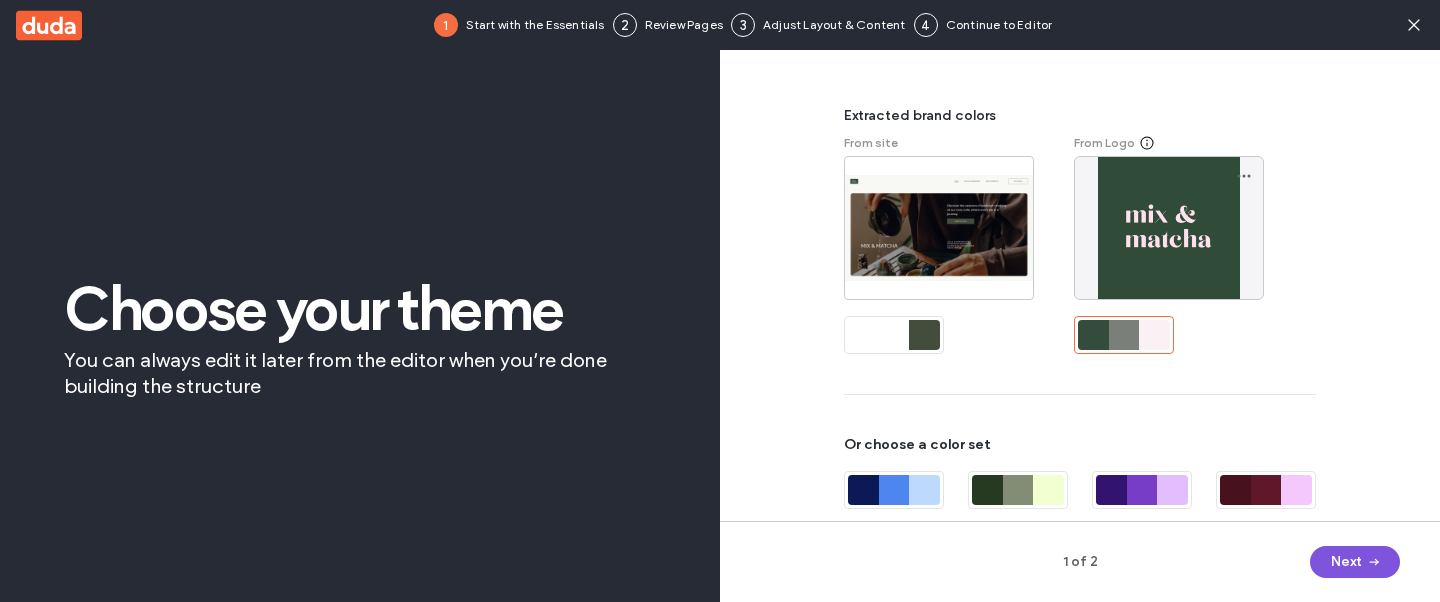 click 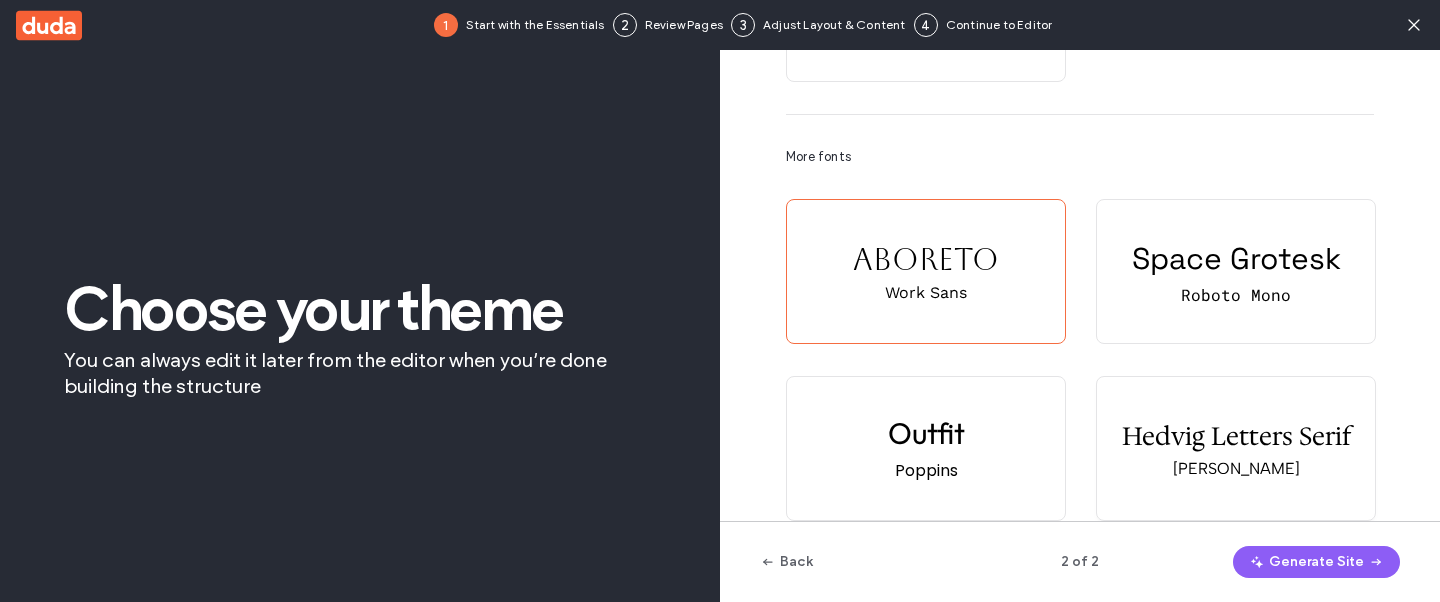 scroll, scrollTop: 215, scrollLeft: 0, axis: vertical 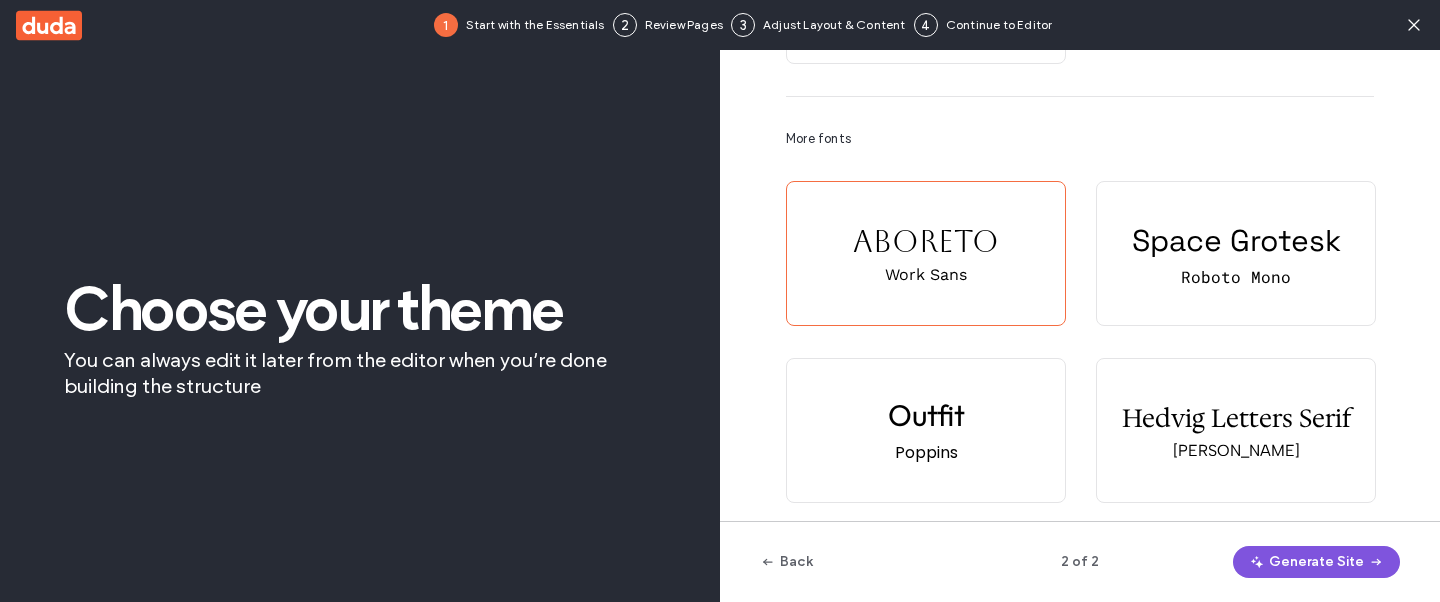click on "Generate Site" at bounding box center [1316, 562] 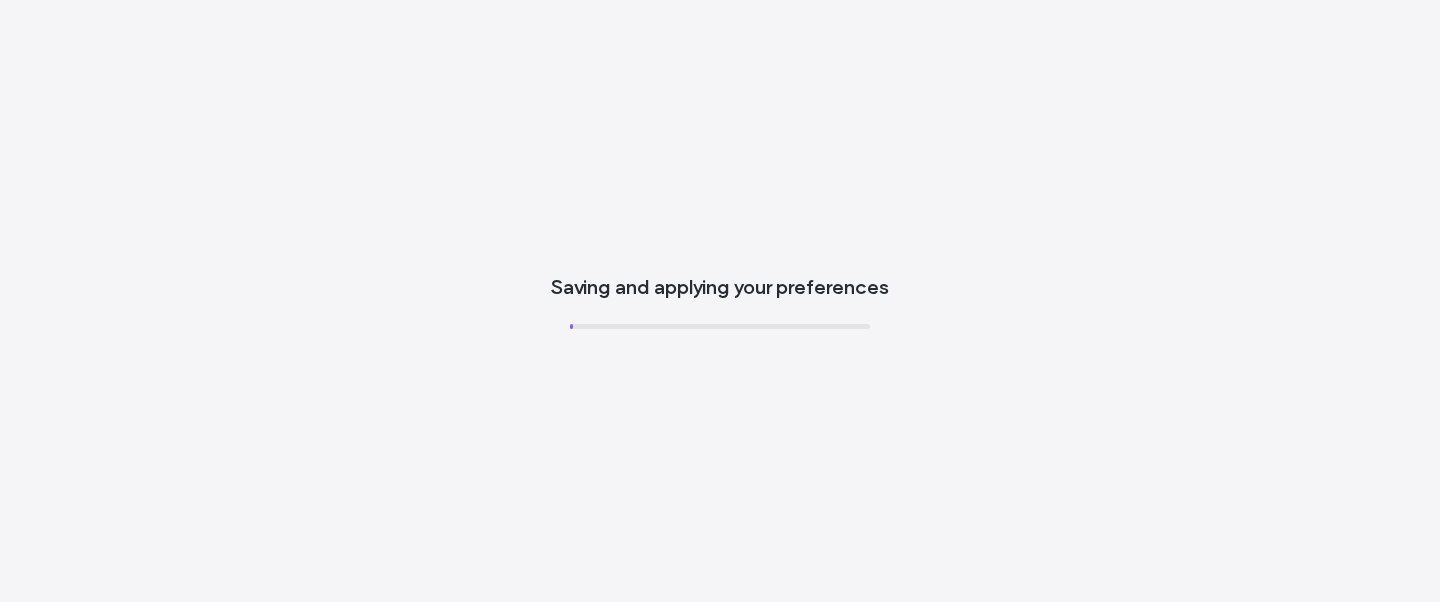 scroll, scrollTop: 0, scrollLeft: 0, axis: both 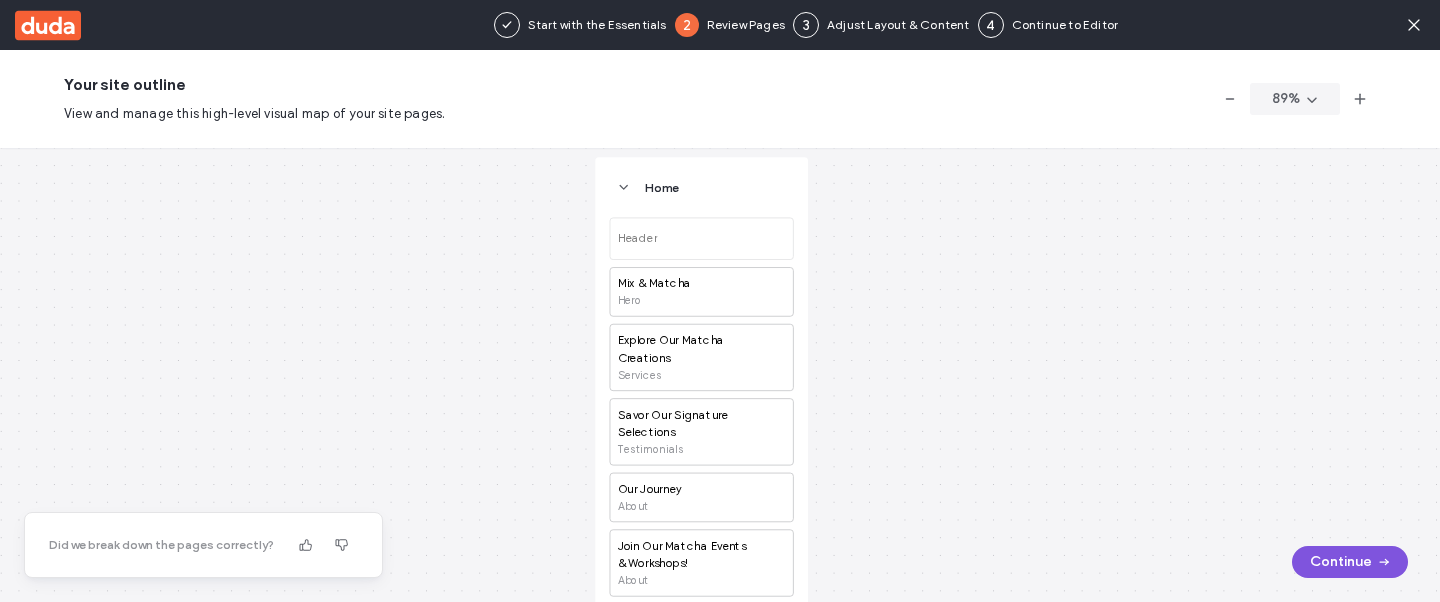 click on "Continue" at bounding box center [1350, 562] 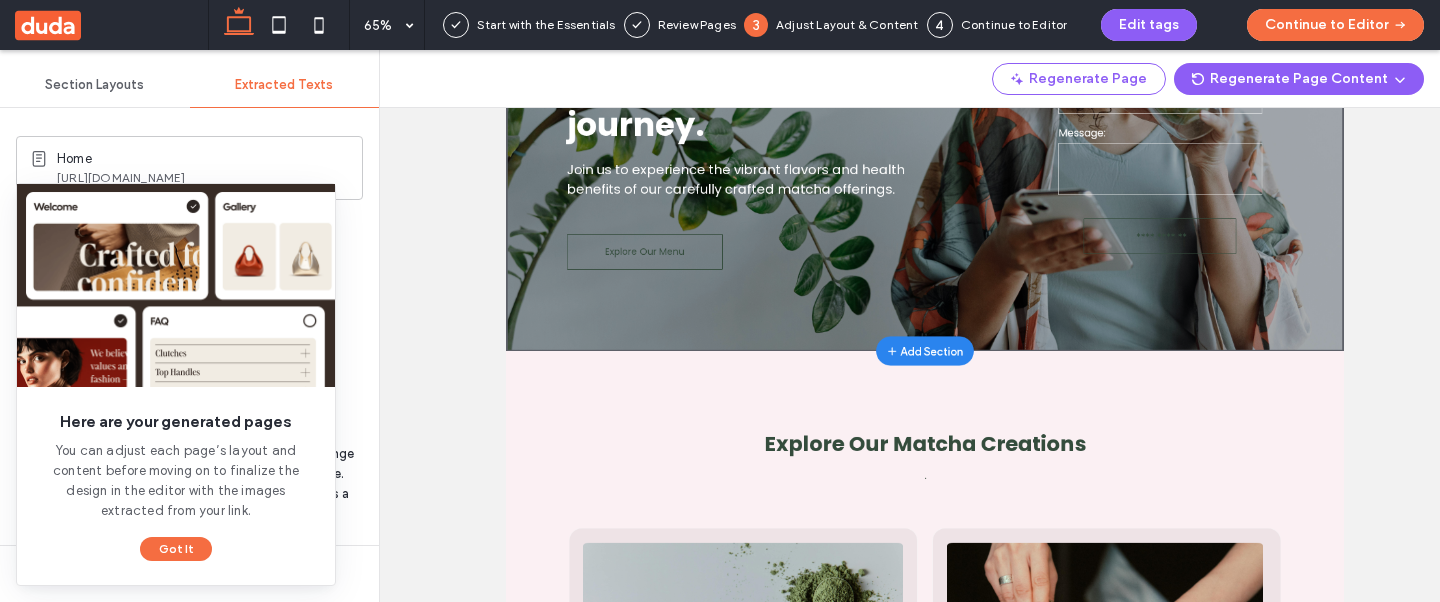 scroll, scrollTop: 485, scrollLeft: 0, axis: vertical 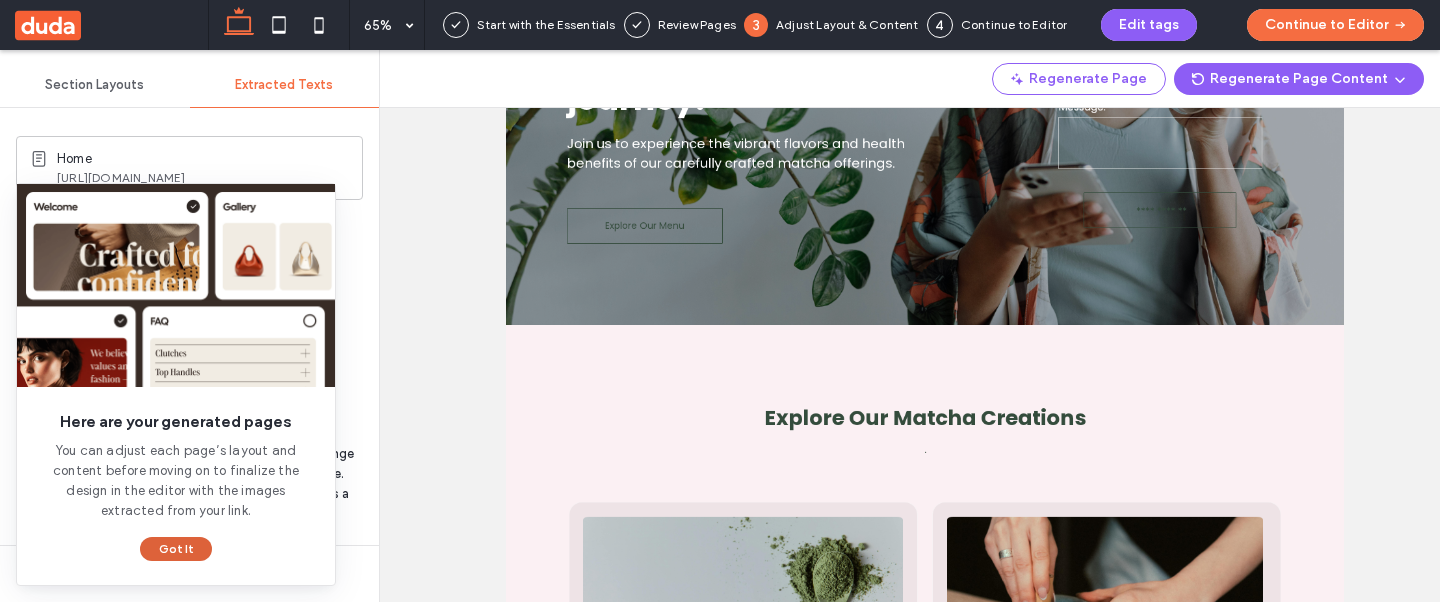 click on "Got It" at bounding box center (176, 549) 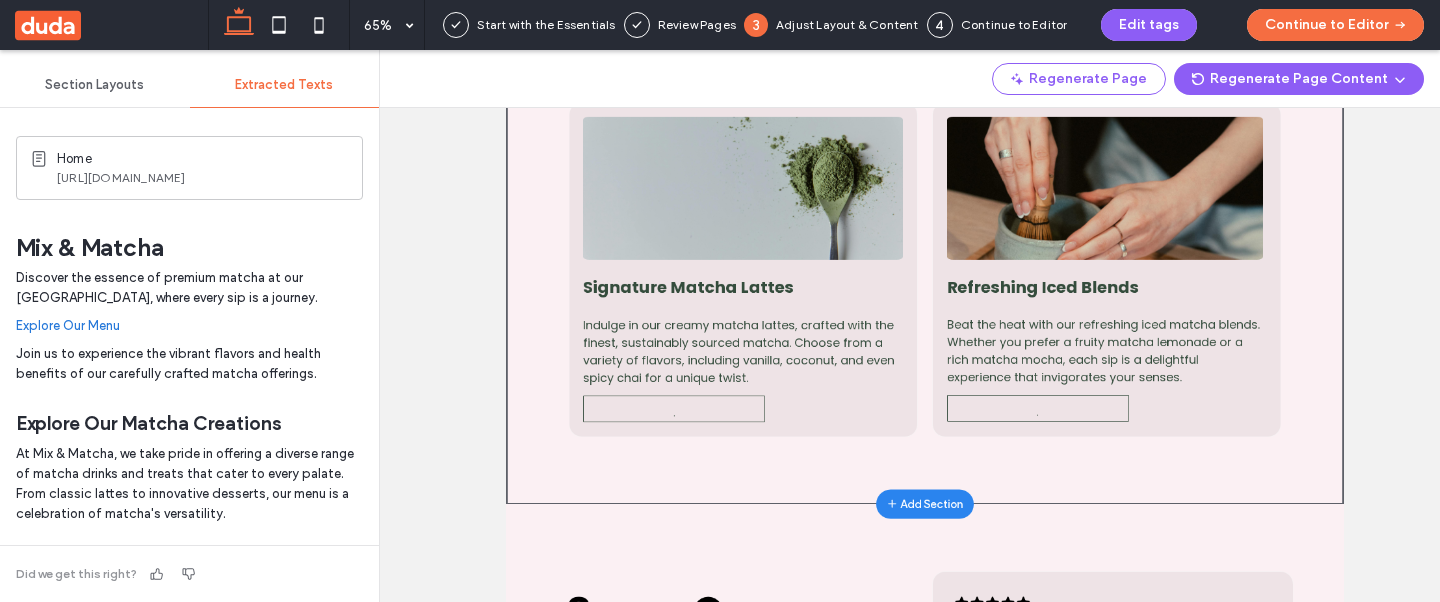 scroll, scrollTop: 1380, scrollLeft: 0, axis: vertical 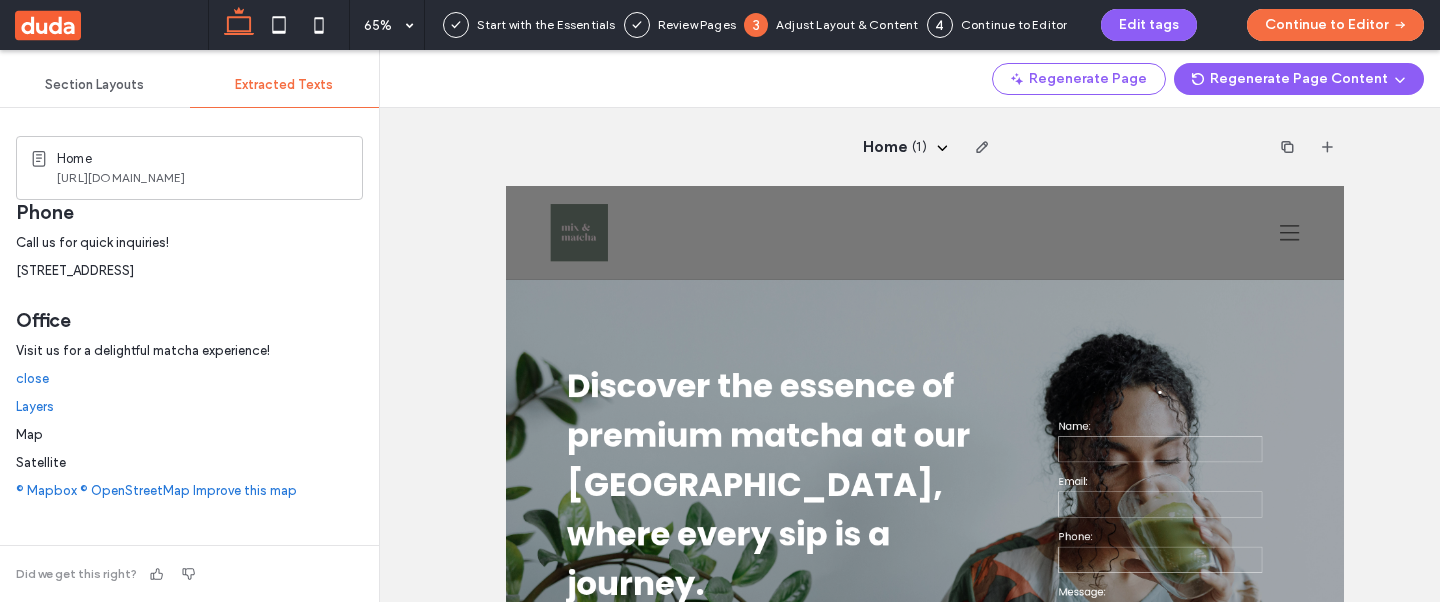 click on "Home ( 1 )" at bounding box center [796, 326] 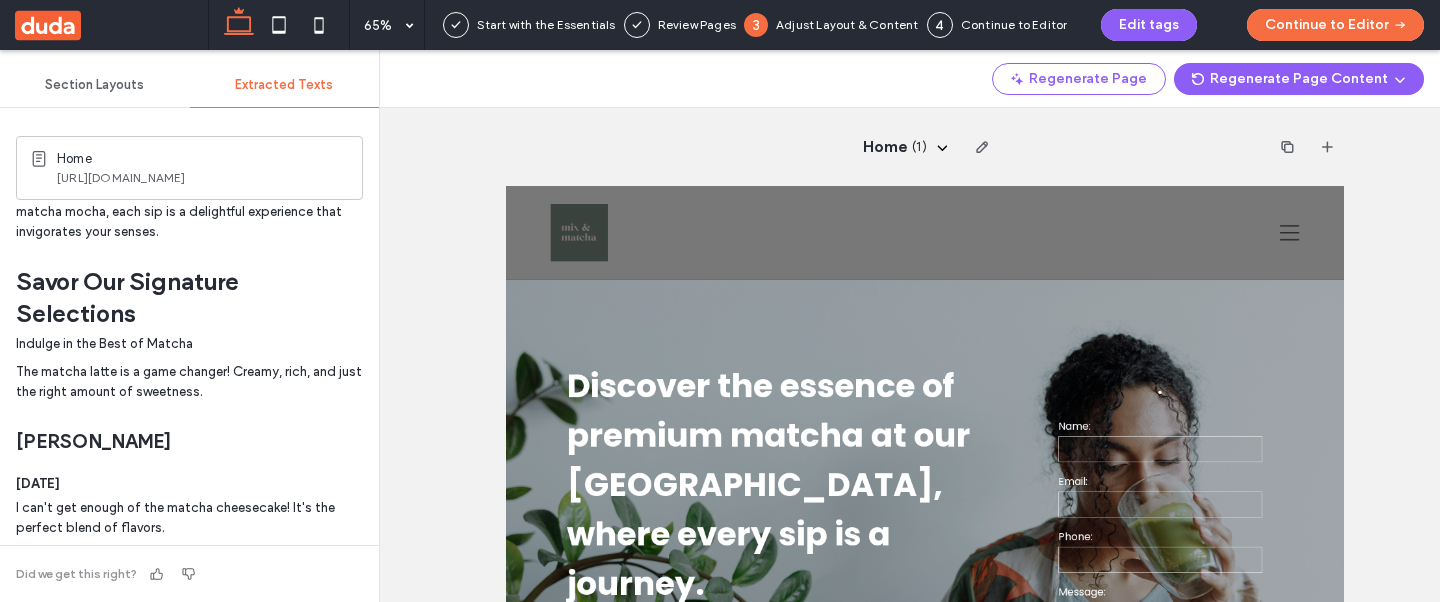 scroll, scrollTop: 0, scrollLeft: 0, axis: both 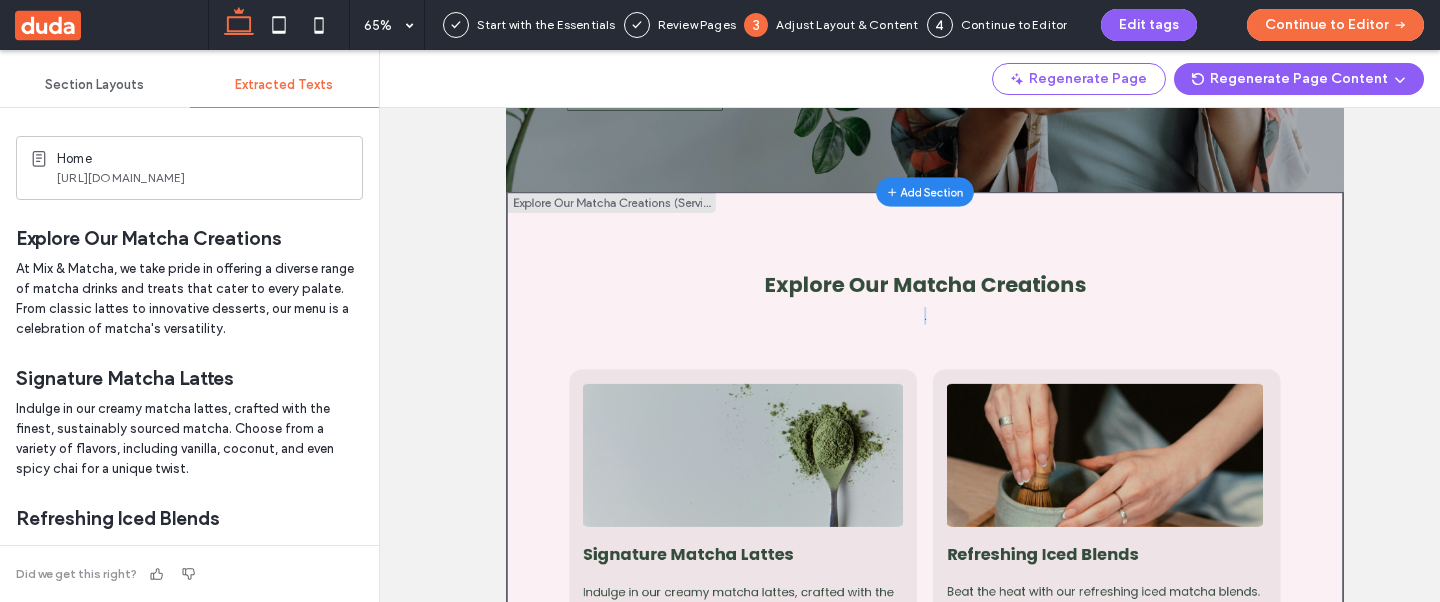 drag, startPoint x: 885, startPoint y: 698, endPoint x: 1479, endPoint y: 751, distance: 596.3598 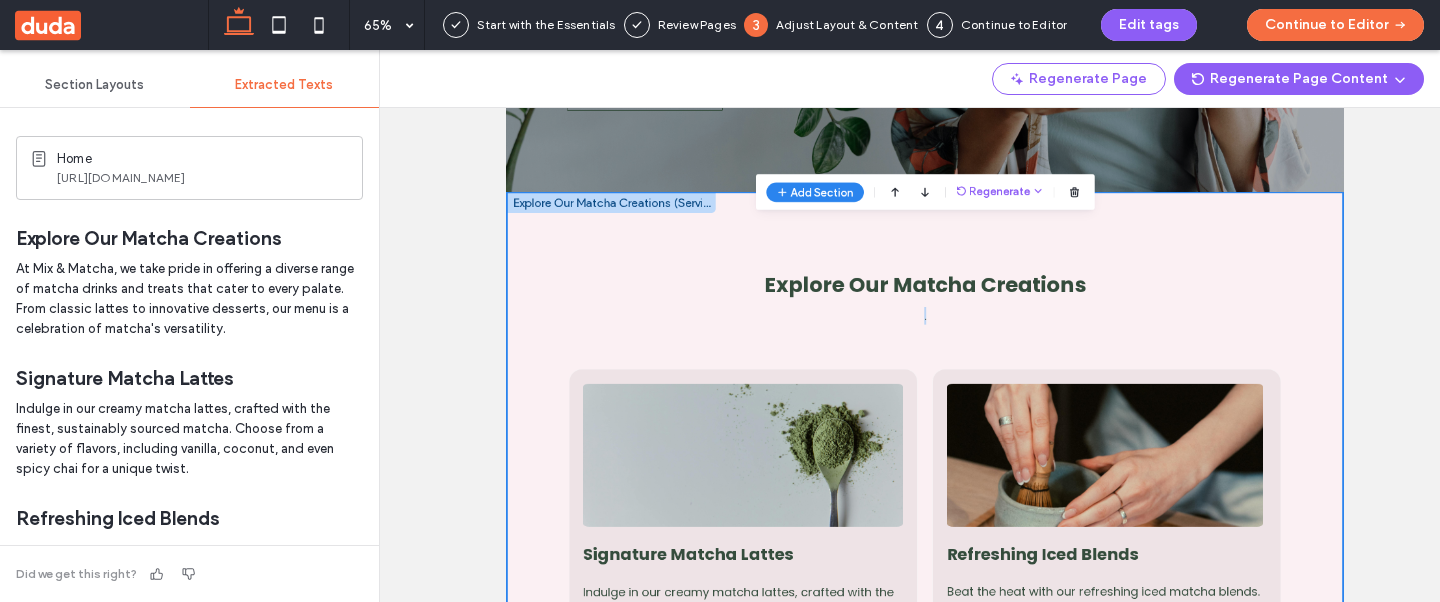 click on "." at bounding box center [1150, 718] 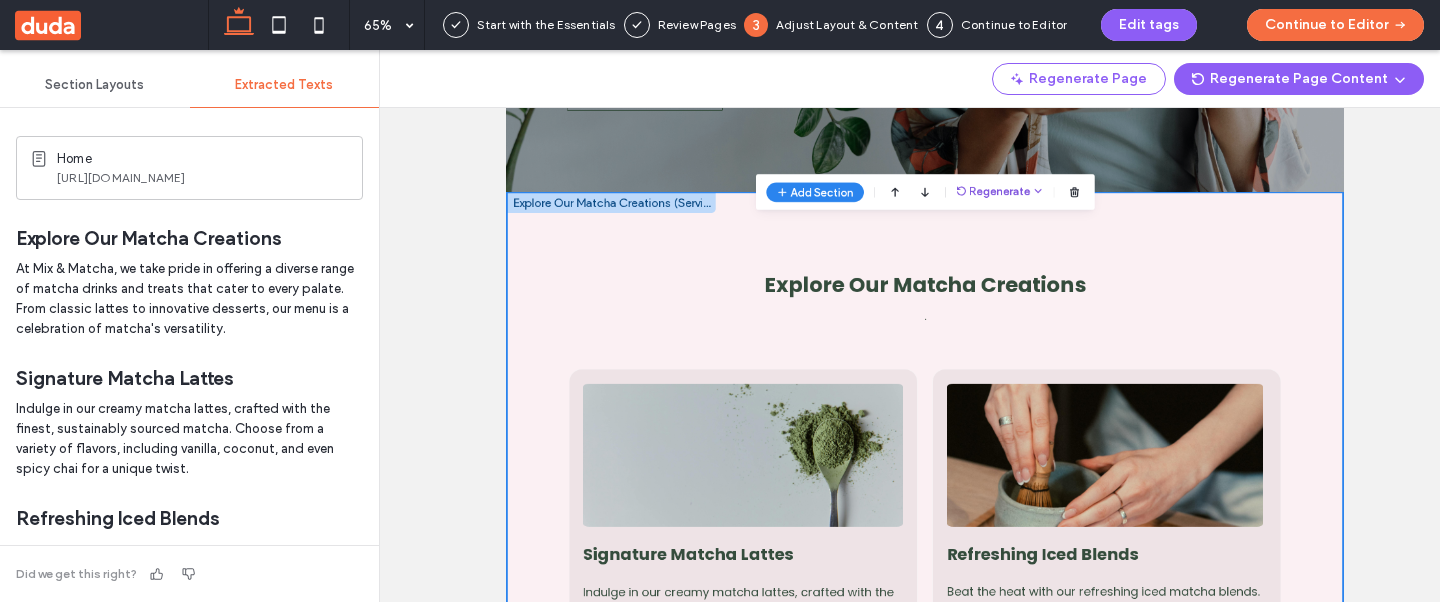 click on "Regenerate" at bounding box center (1265, 527) 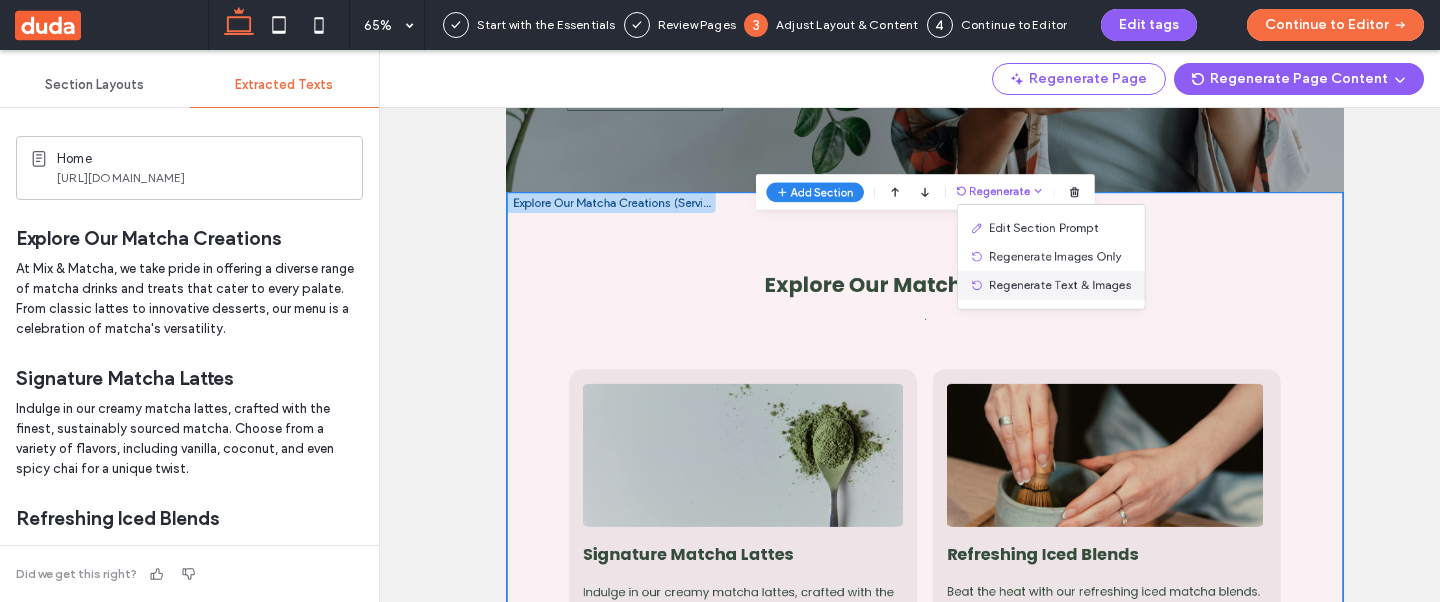 click on "Regenerate Text & Images" at bounding box center (1344, 672) 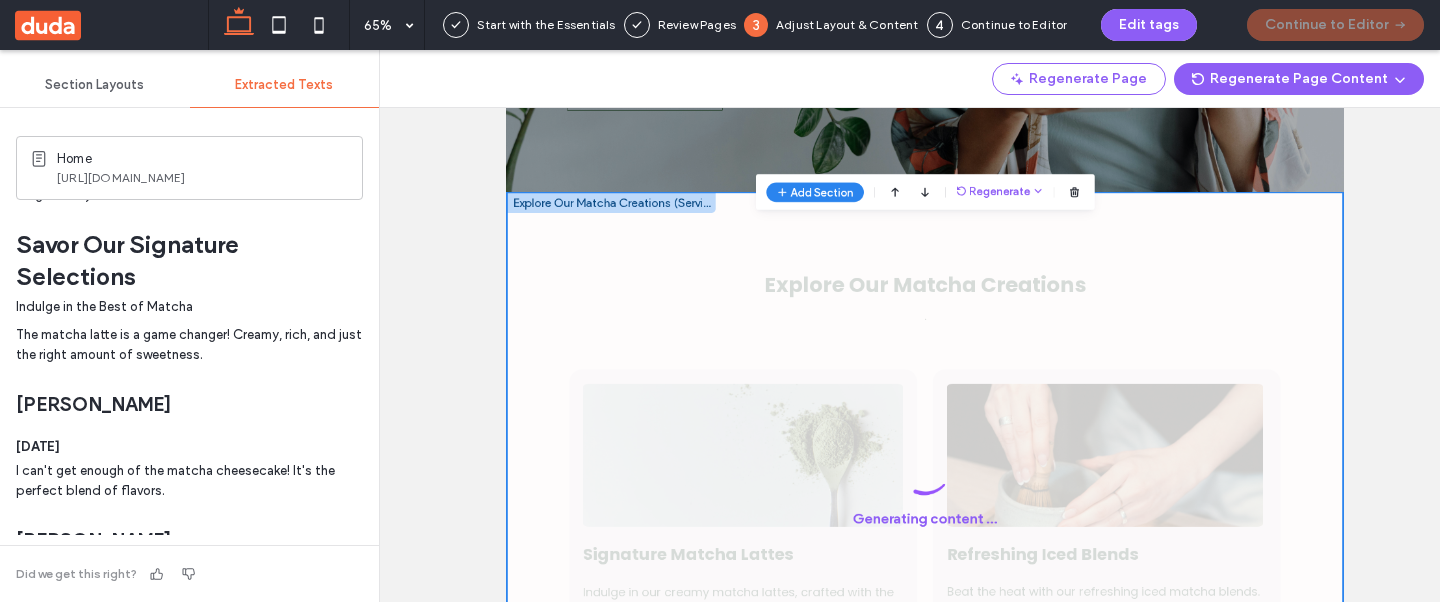 scroll, scrollTop: 604, scrollLeft: 0, axis: vertical 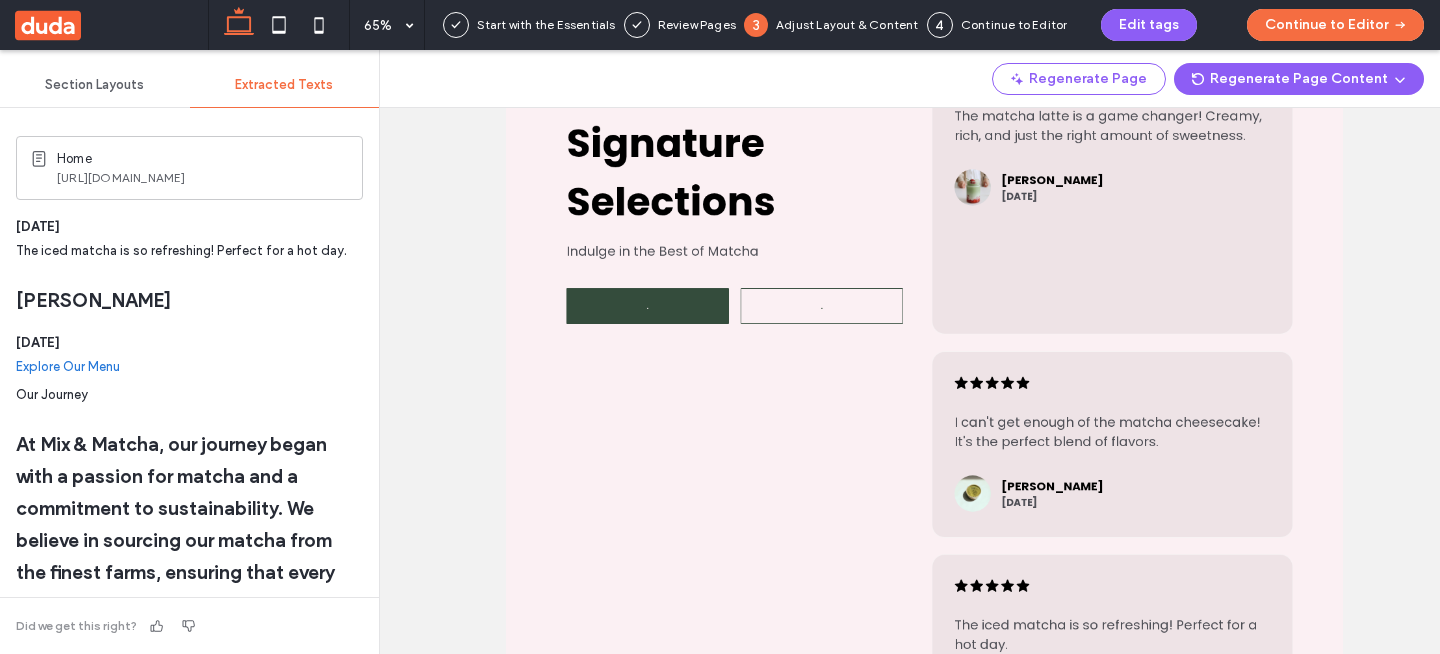 click on "Home ( 1 )" at bounding box center [796, 352] 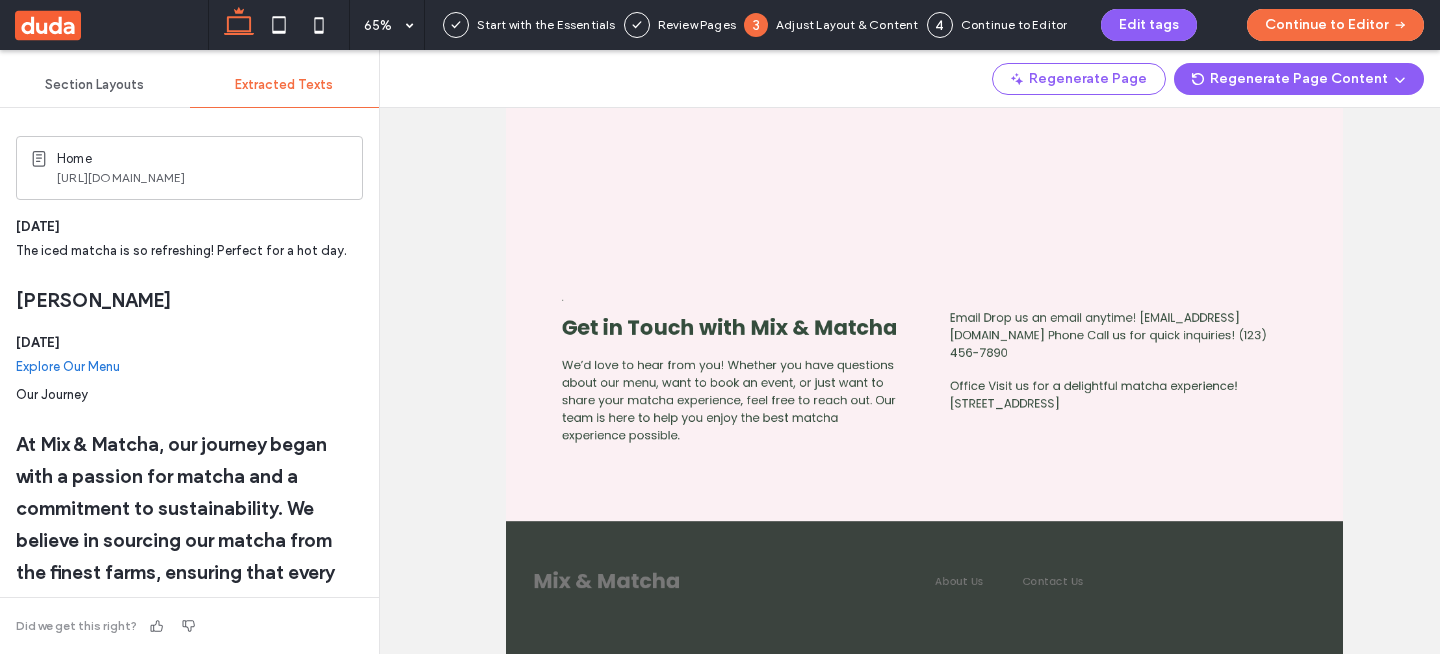 scroll, scrollTop: 2725, scrollLeft: 0, axis: vertical 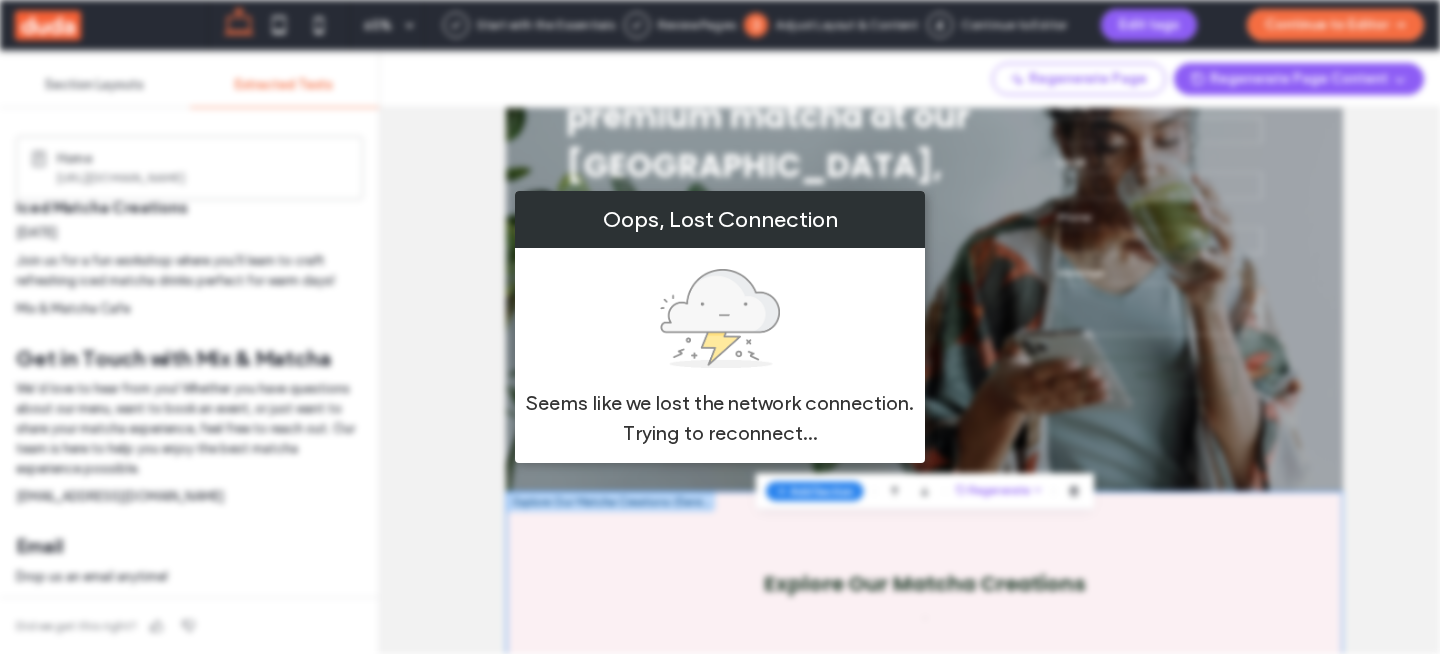 click on "Oops, Lost Connection
Seems like we lost the network connection. Trying to reconnect..." at bounding box center [720, 327] 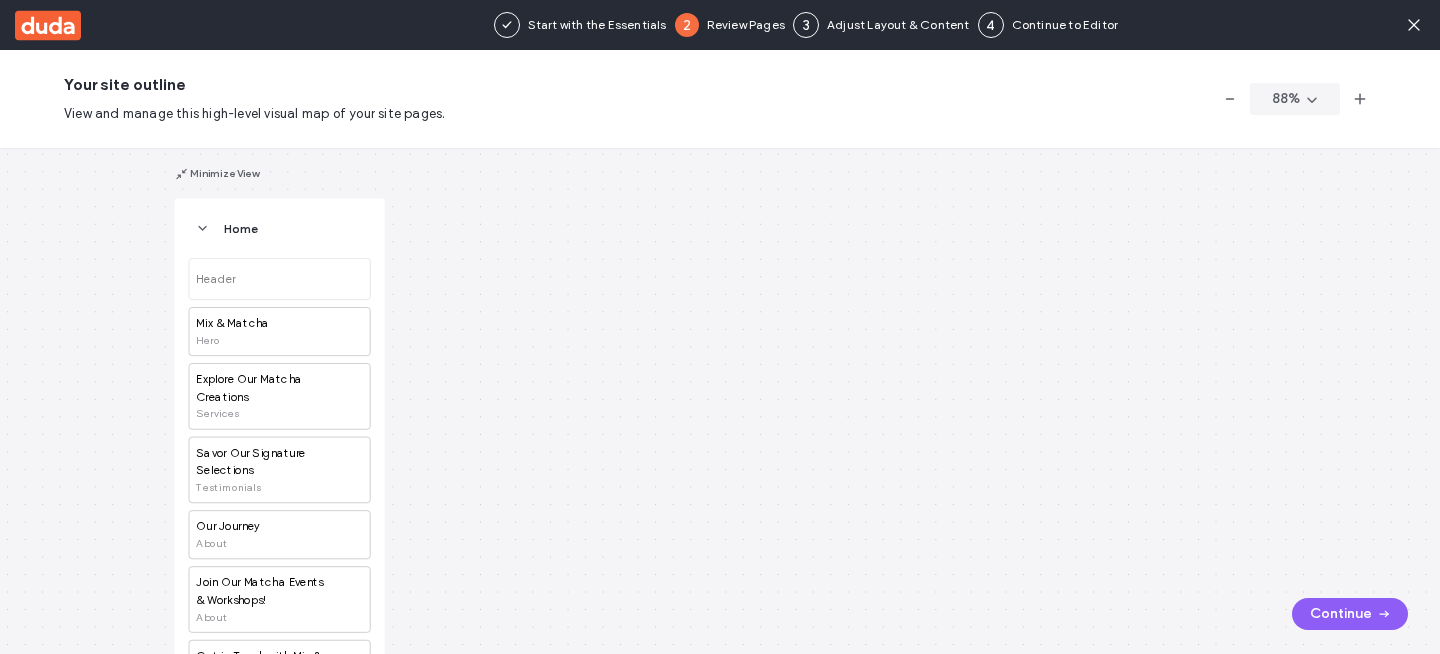 scroll, scrollTop: 0, scrollLeft: 0, axis: both 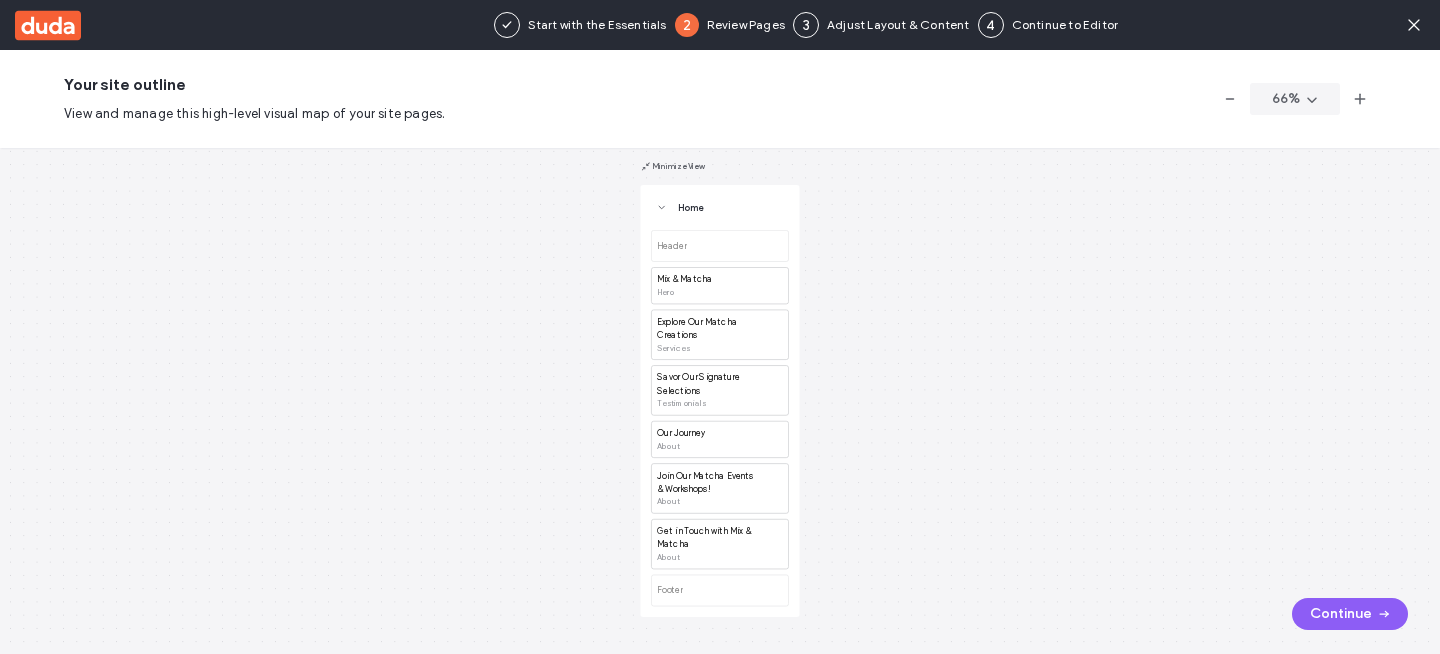 click on "Home Header Mix & Matcha Hero Explore Our Matcha Creations Services Savor Our Signature Selections Testimonials Our Journey About Join Our Matcha Events & Workshops! About Get in Touch with Mix & Matcha About Footer Minimize View" at bounding box center [720, 401] 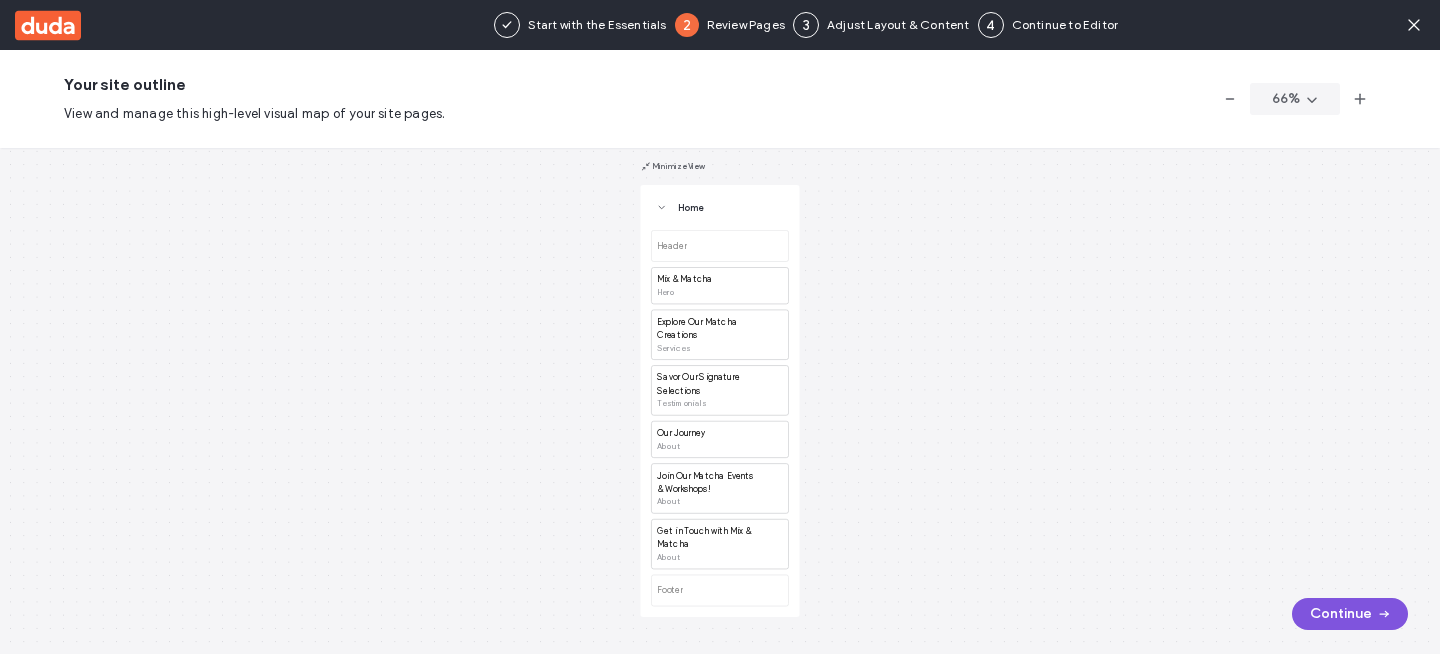 click on "Continue" at bounding box center [1350, 614] 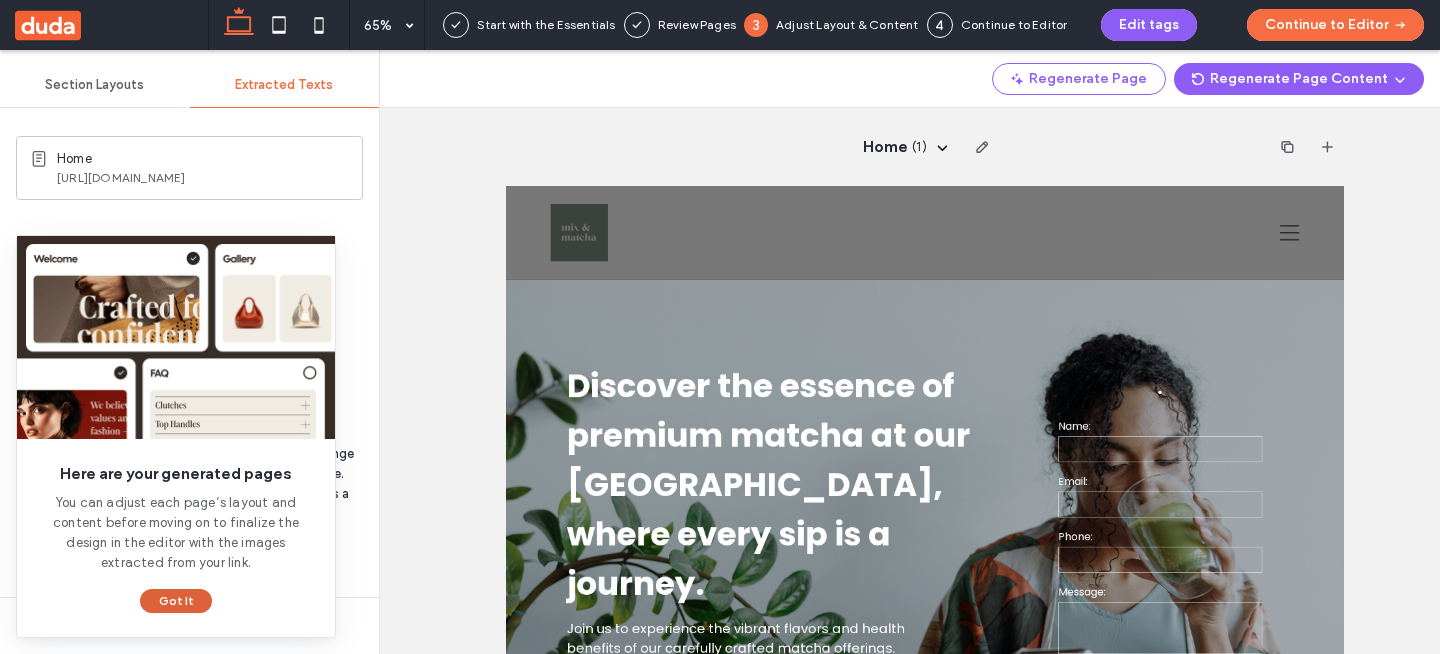 click on "Got It" at bounding box center [176, 601] 